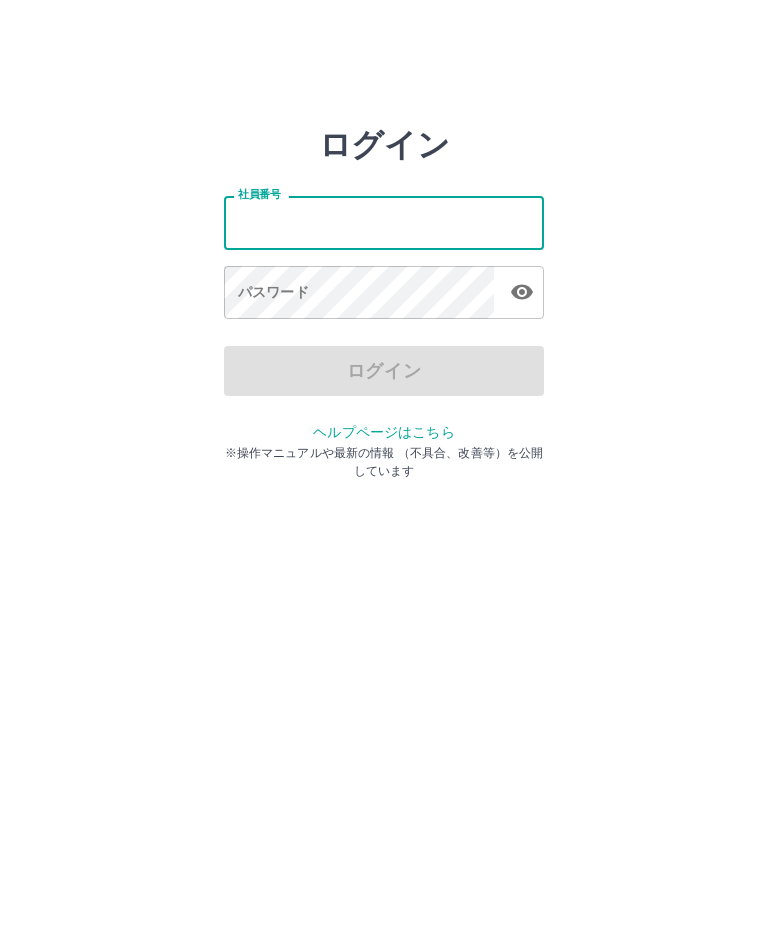 scroll, scrollTop: 0, scrollLeft: 0, axis: both 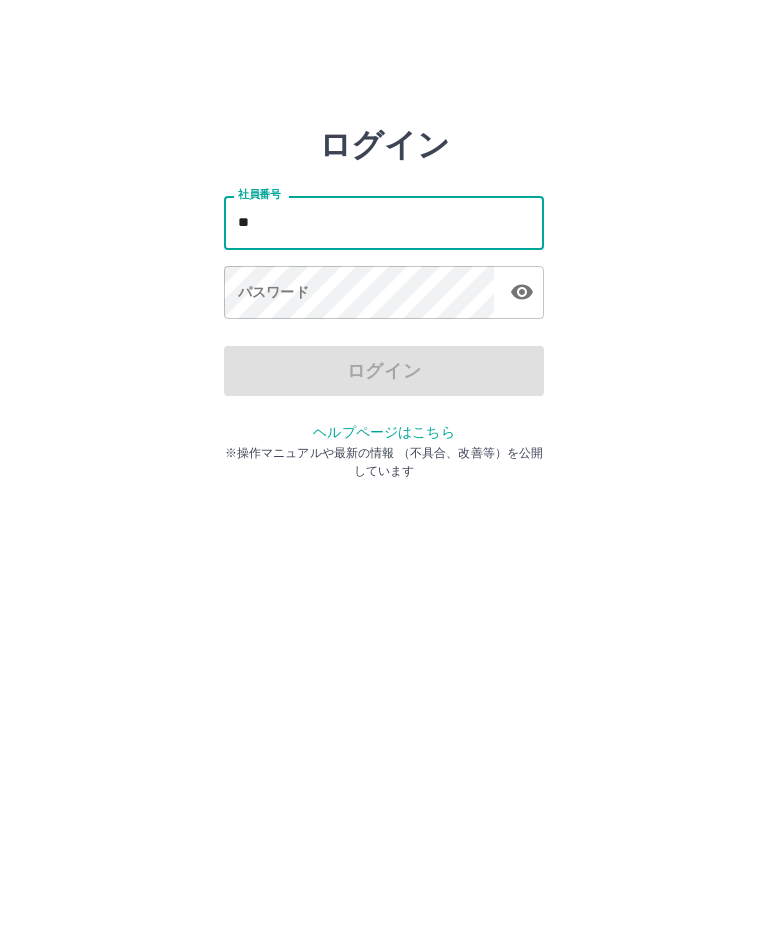 type on "*" 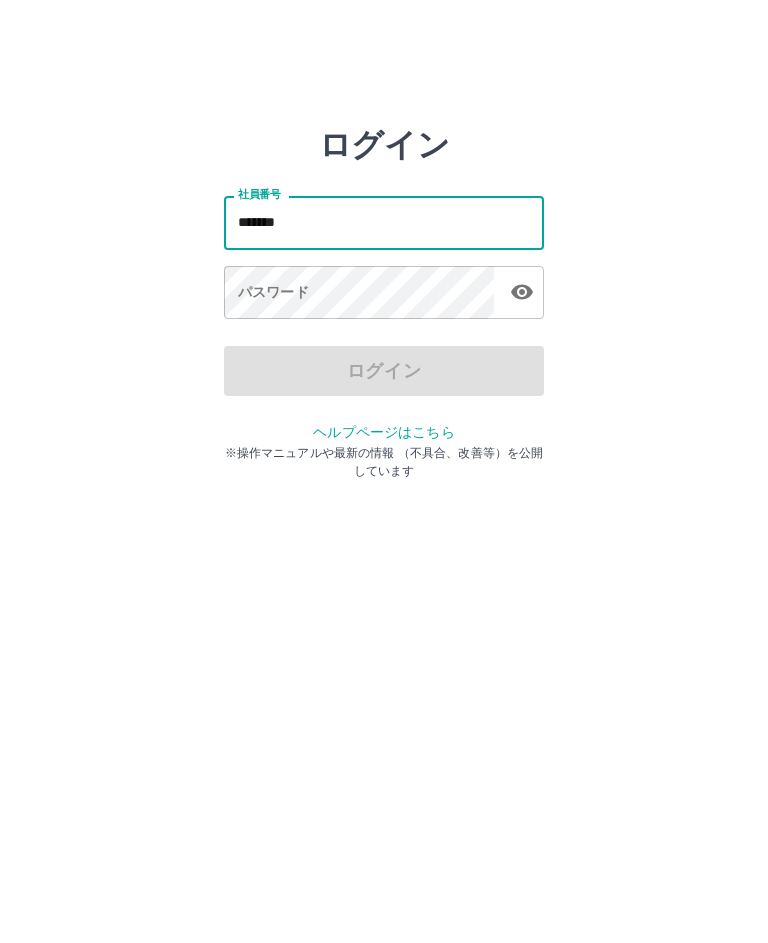 type on "*******" 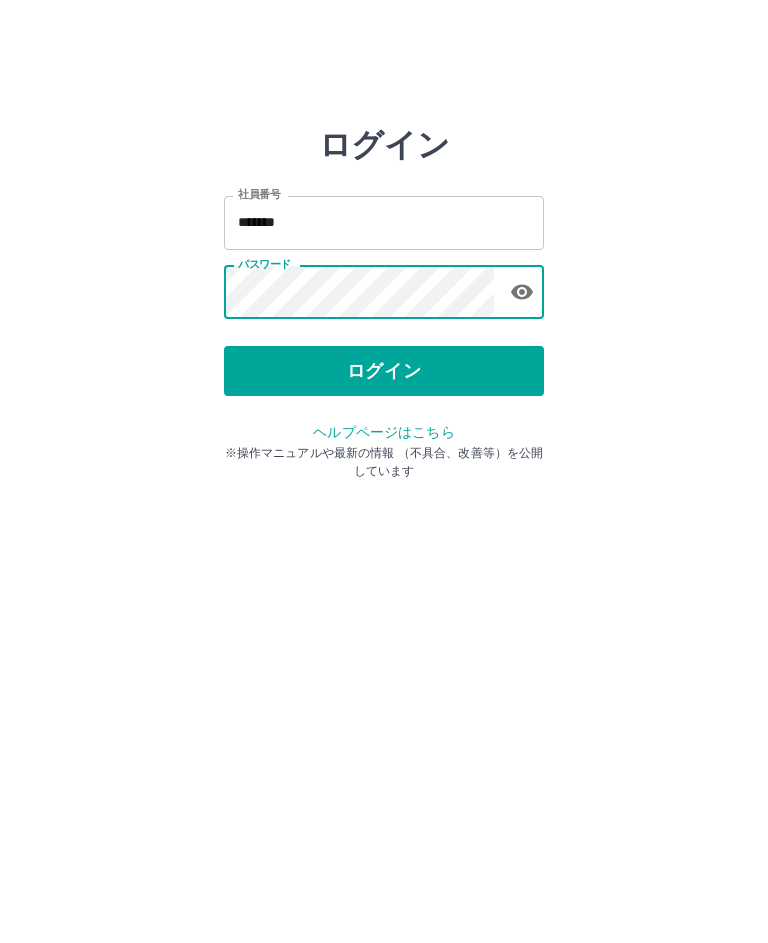 click on "ログイン" at bounding box center (384, 371) 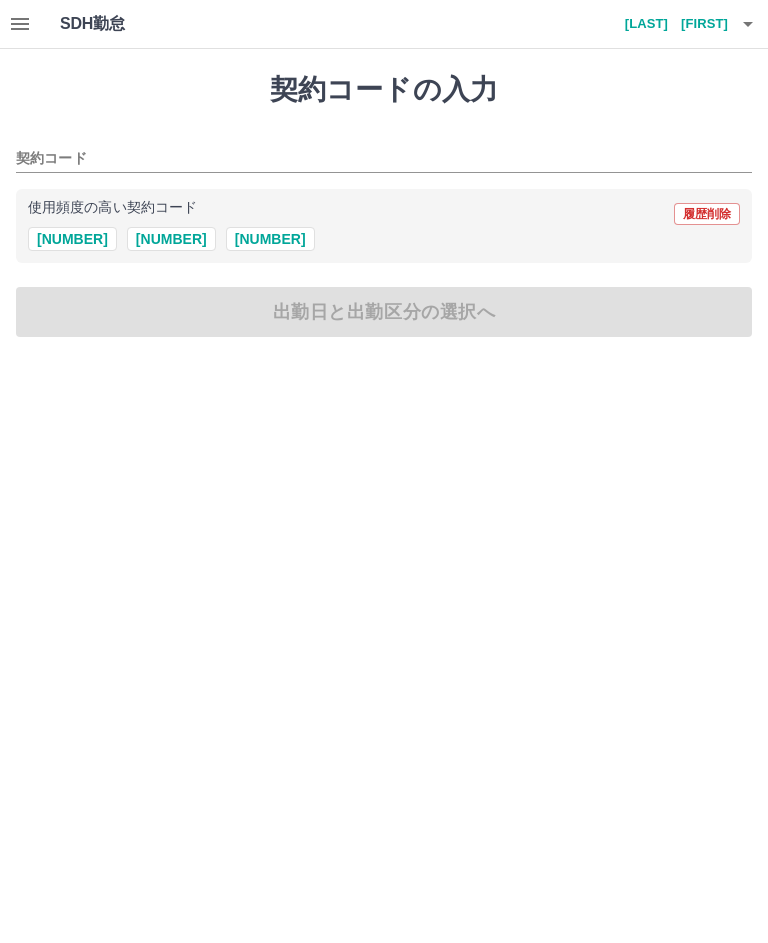 scroll, scrollTop: 0, scrollLeft: 0, axis: both 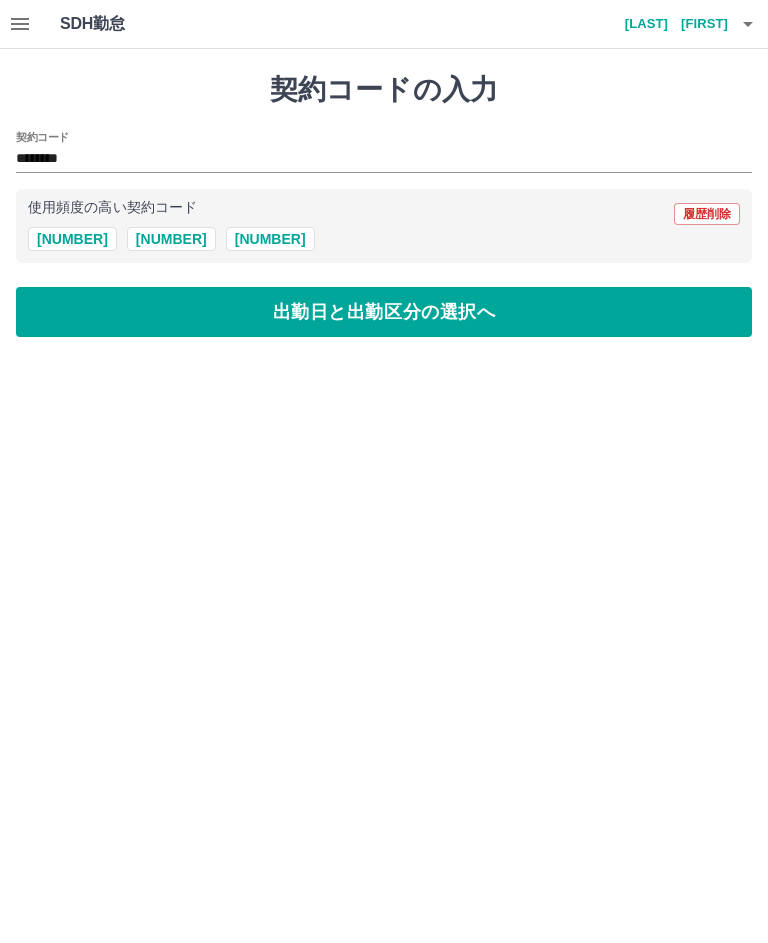 click on "出勤日と出勤区分の選択へ" at bounding box center [384, 312] 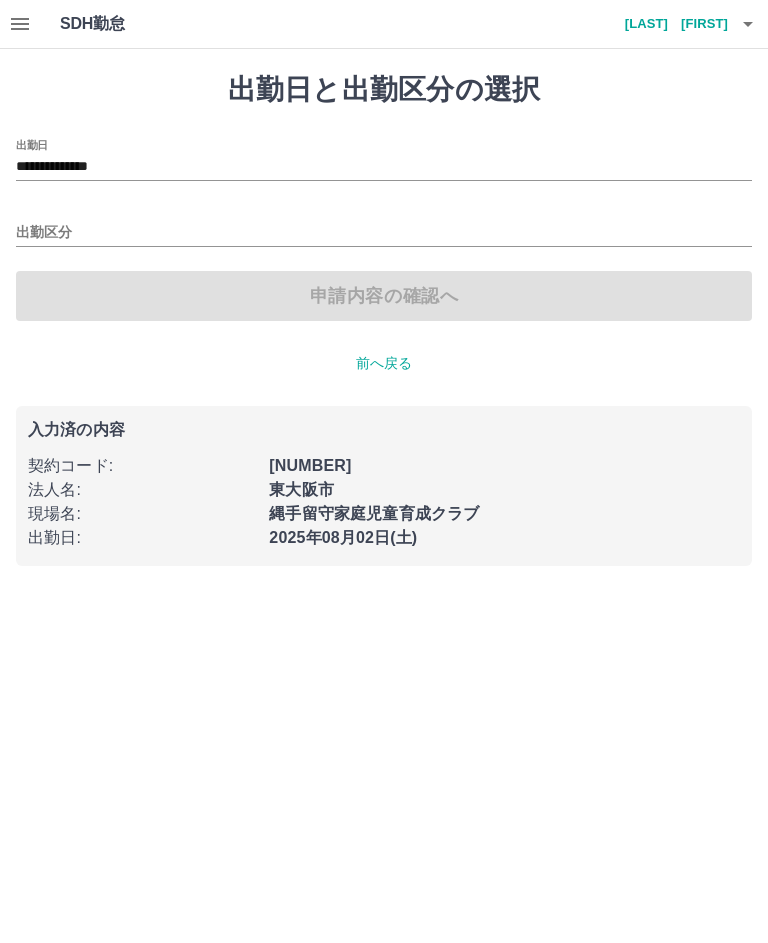 click on "申請内容の確認へ" at bounding box center [384, 296] 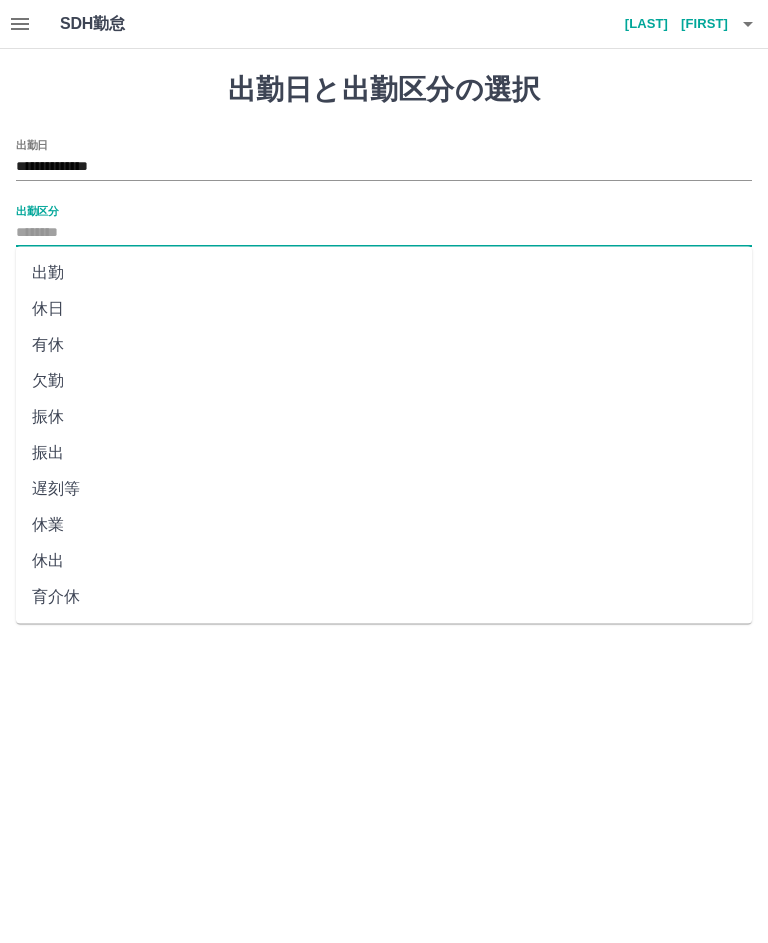 click on "出勤" at bounding box center (384, 273) 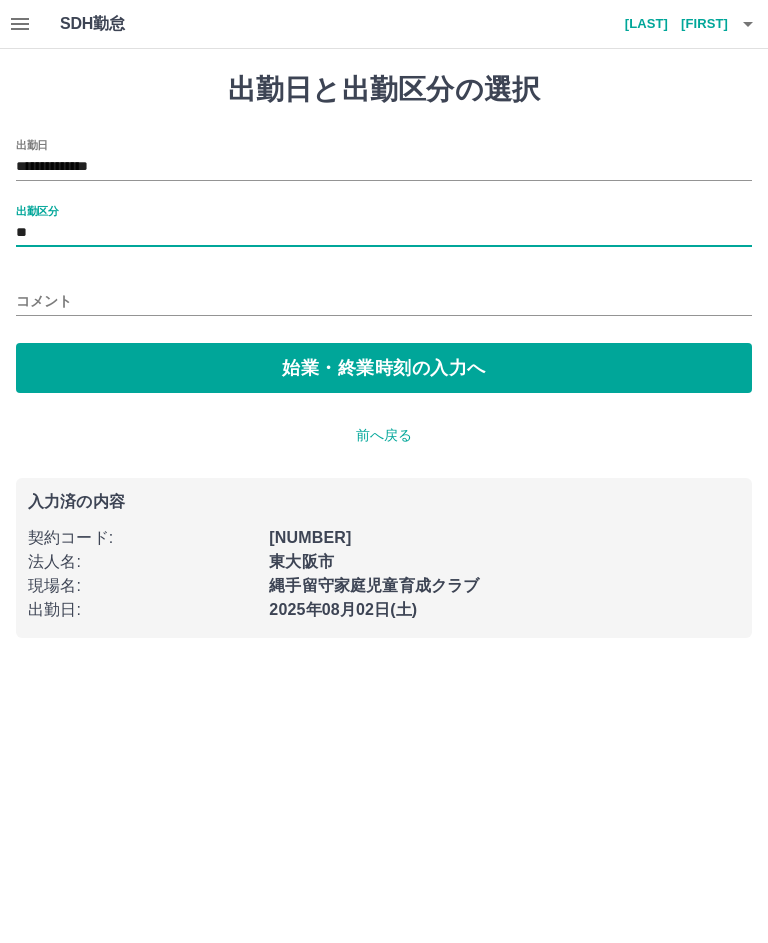 click on "始業・終業時刻の入力へ" at bounding box center (384, 368) 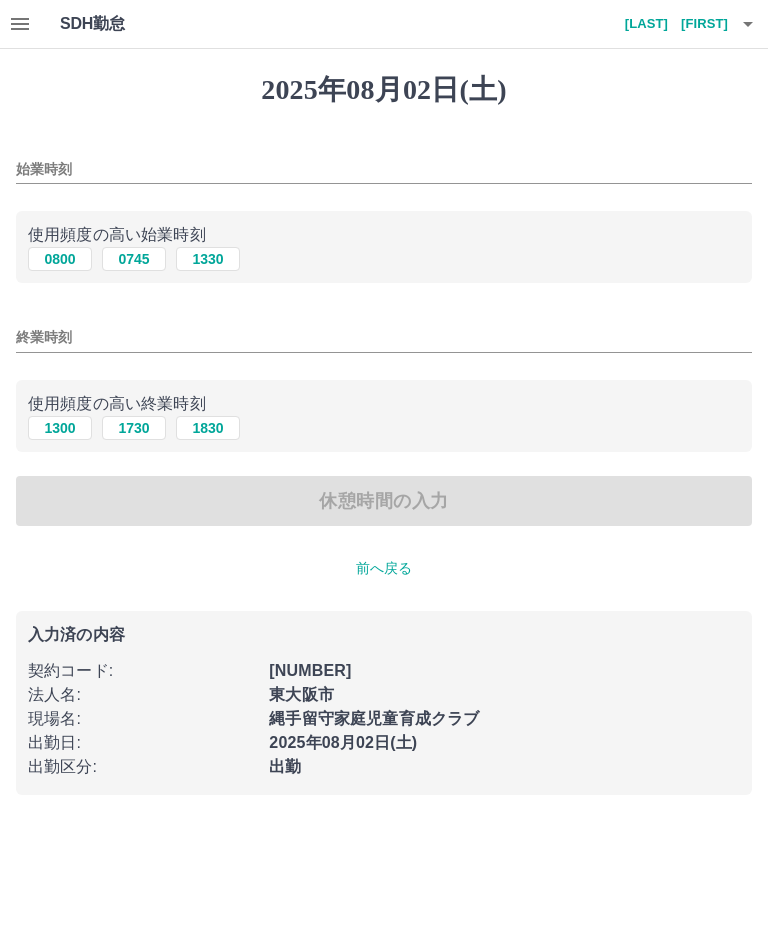 click on "0800" at bounding box center (60, 259) 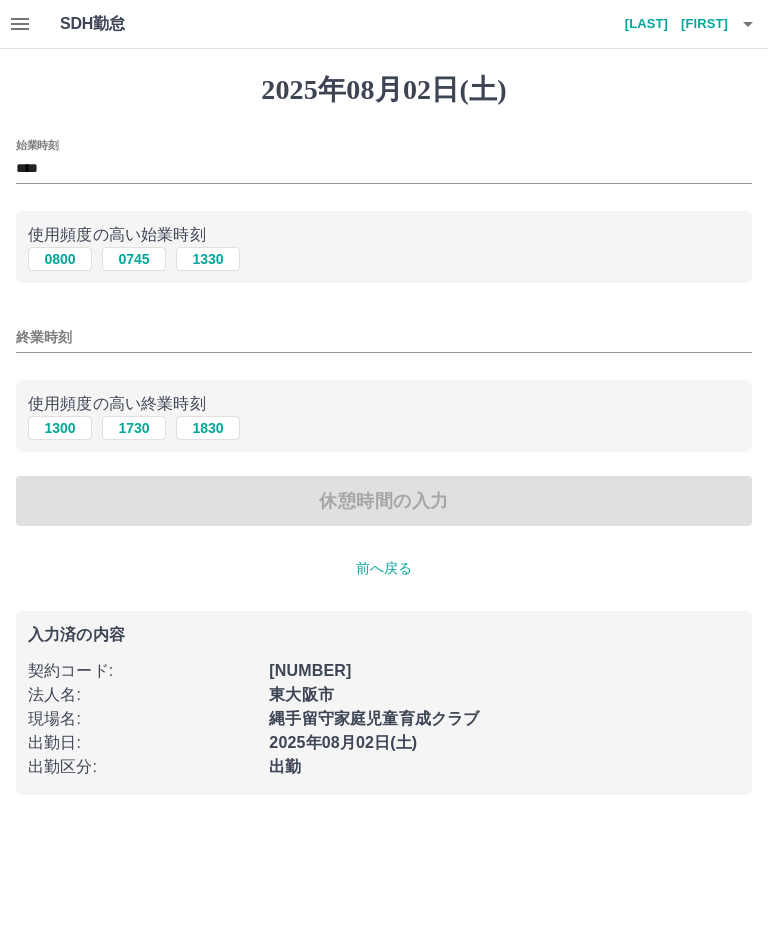 click on "終業時刻" at bounding box center (384, 337) 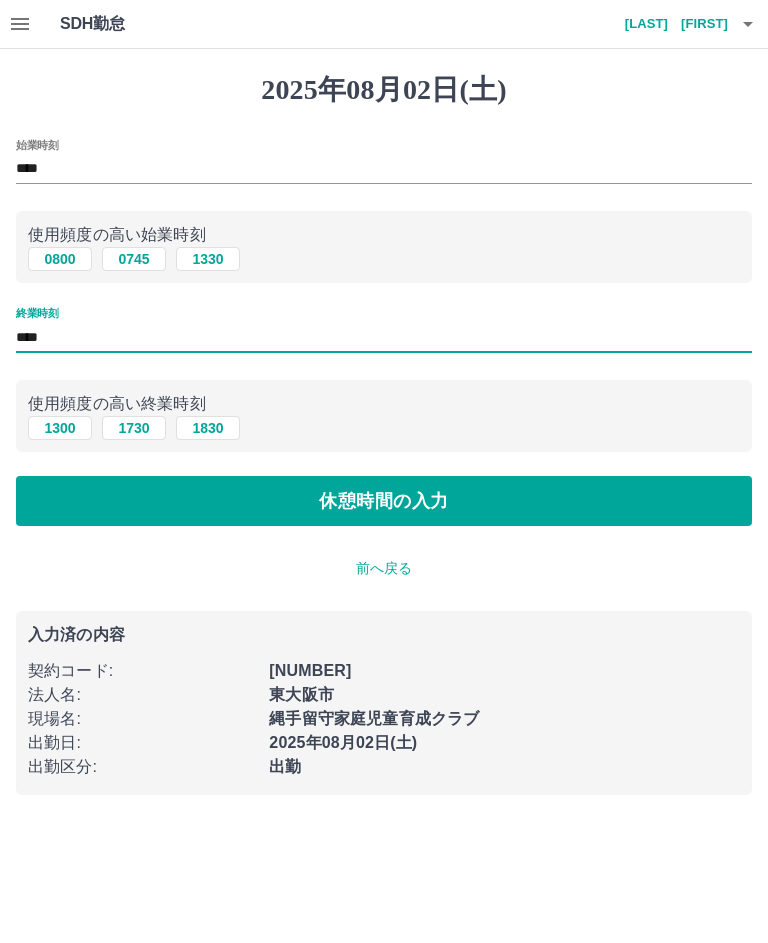 type on "****" 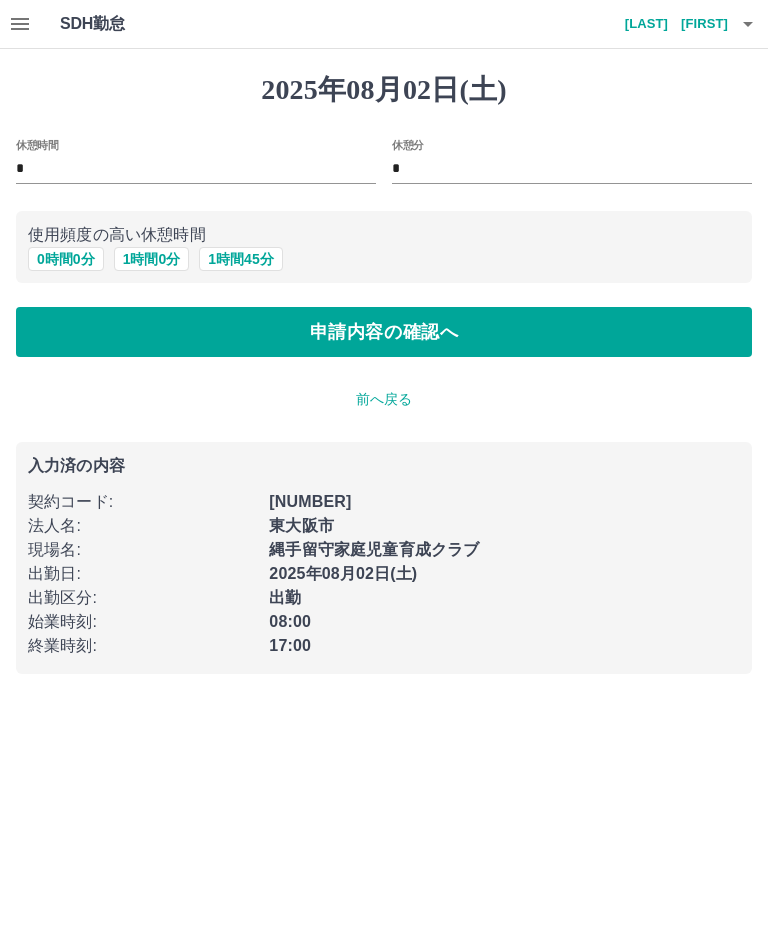 click on "1 時間 0 分" at bounding box center [152, 259] 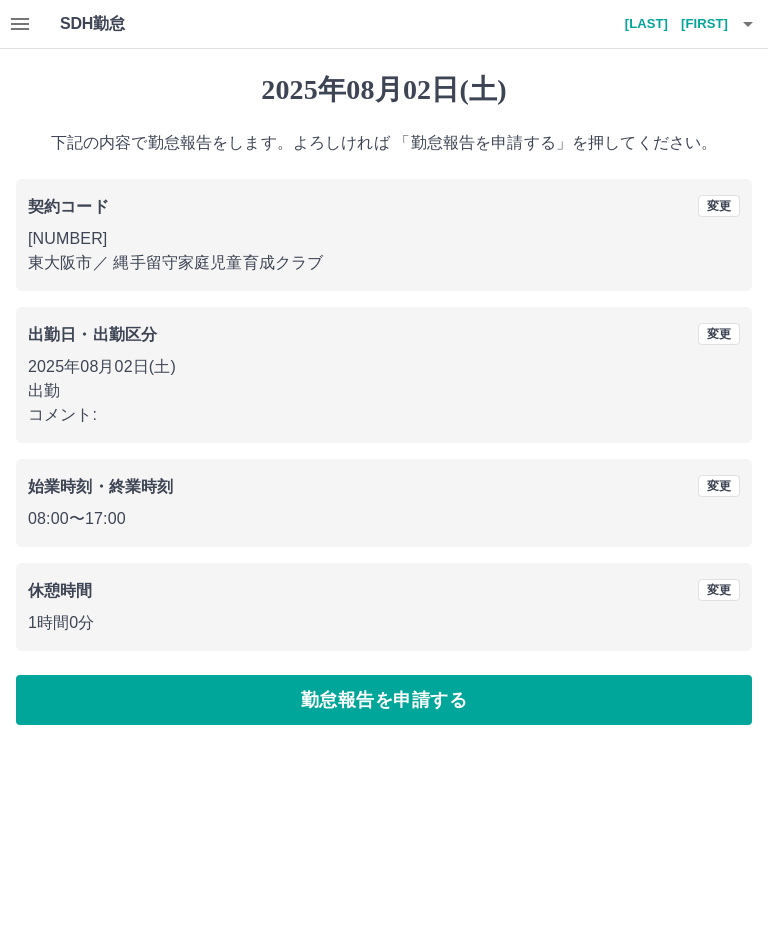 click on "勤怠報告を申請する" at bounding box center [384, 700] 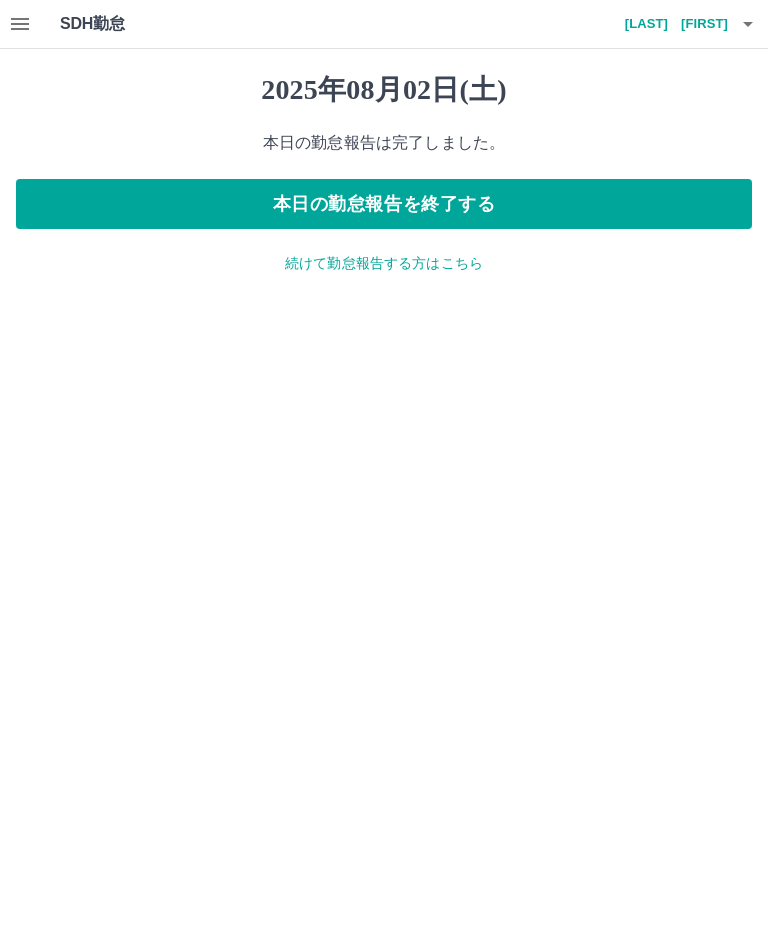 click on "本日の勤怠報告を終了する" at bounding box center [384, 204] 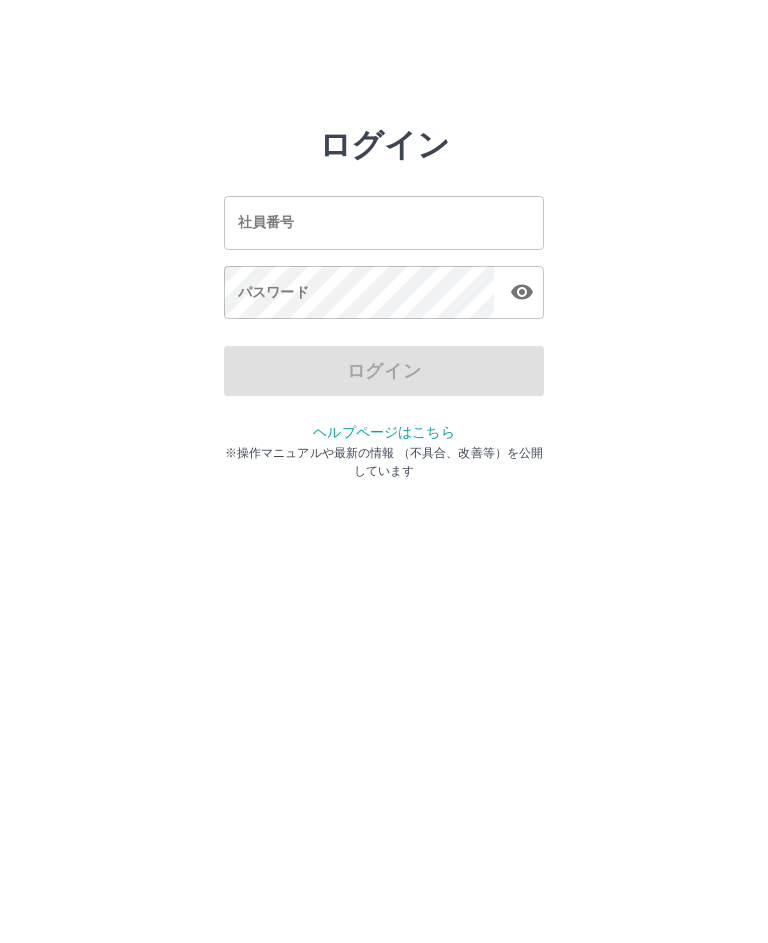 scroll, scrollTop: 0, scrollLeft: 0, axis: both 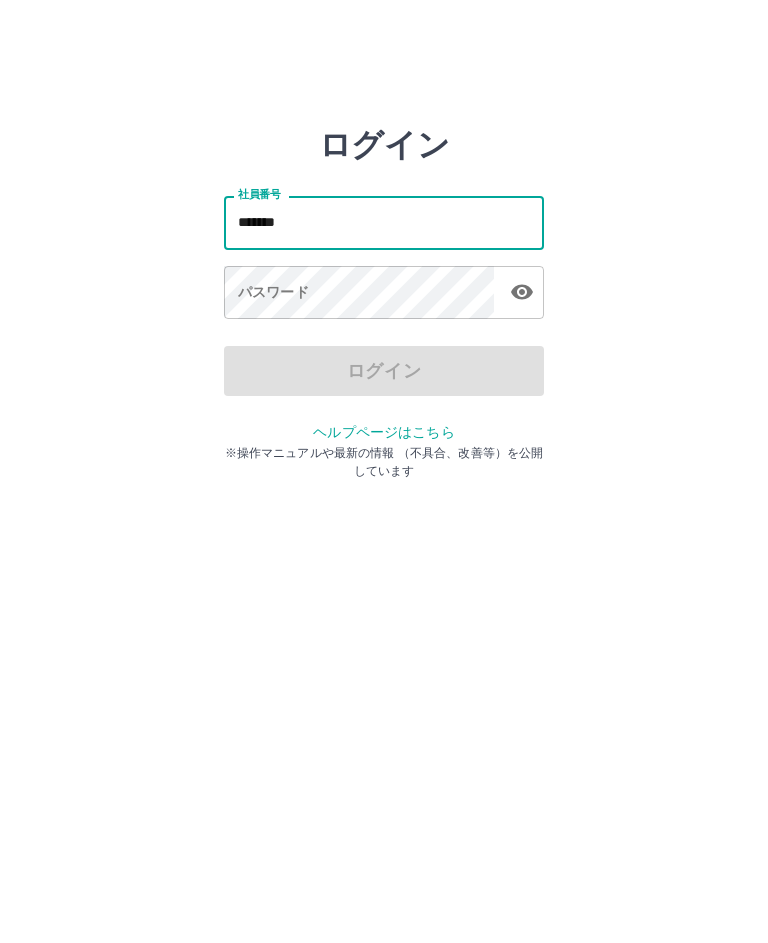 type on "*******" 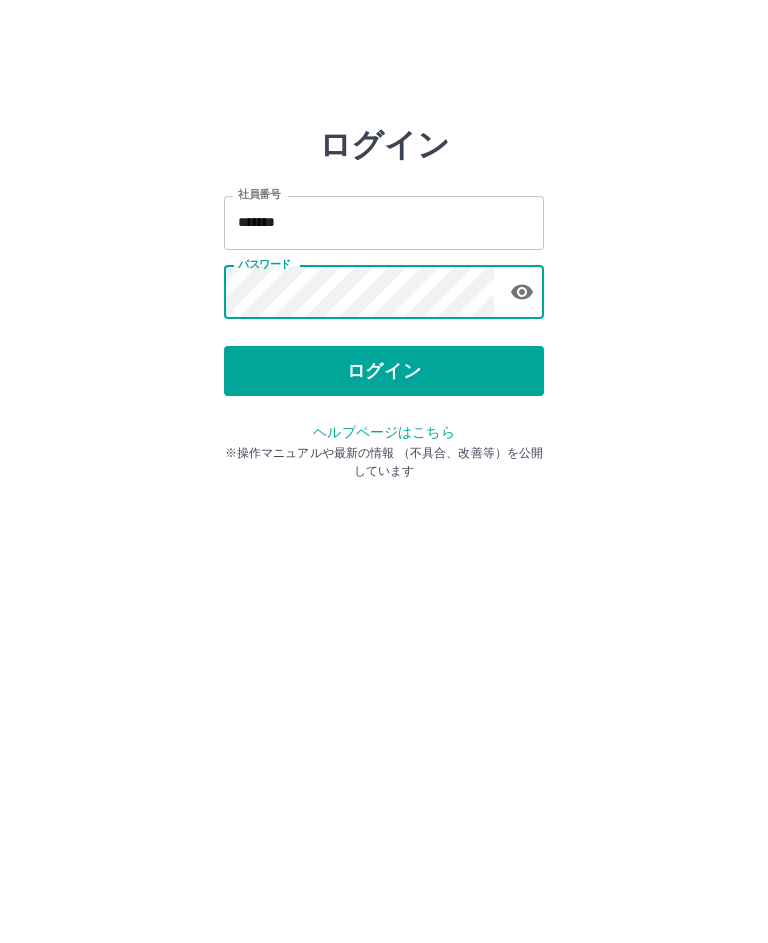 click on "ログイン" at bounding box center (384, 371) 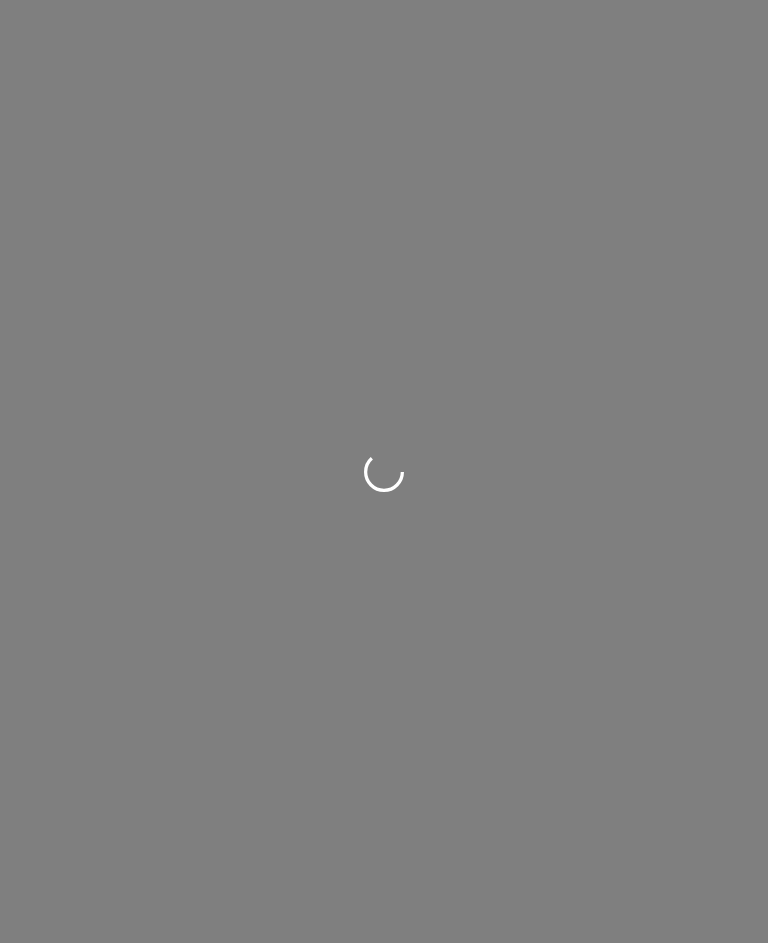 scroll, scrollTop: 0, scrollLeft: 0, axis: both 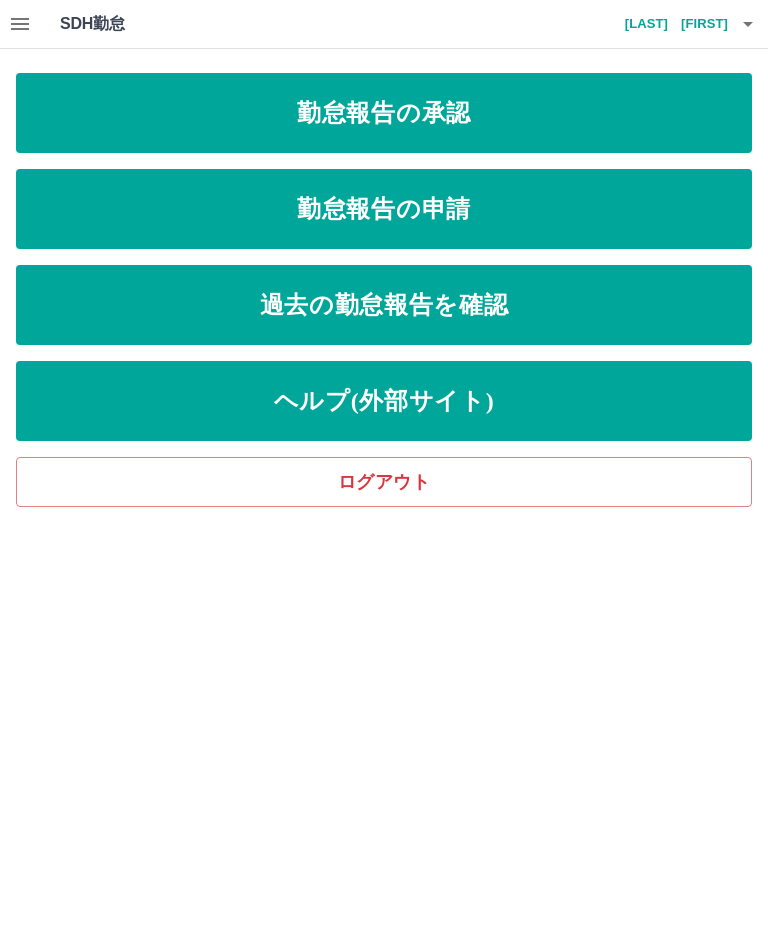 click on "勤怠報告の申請" at bounding box center (384, 209) 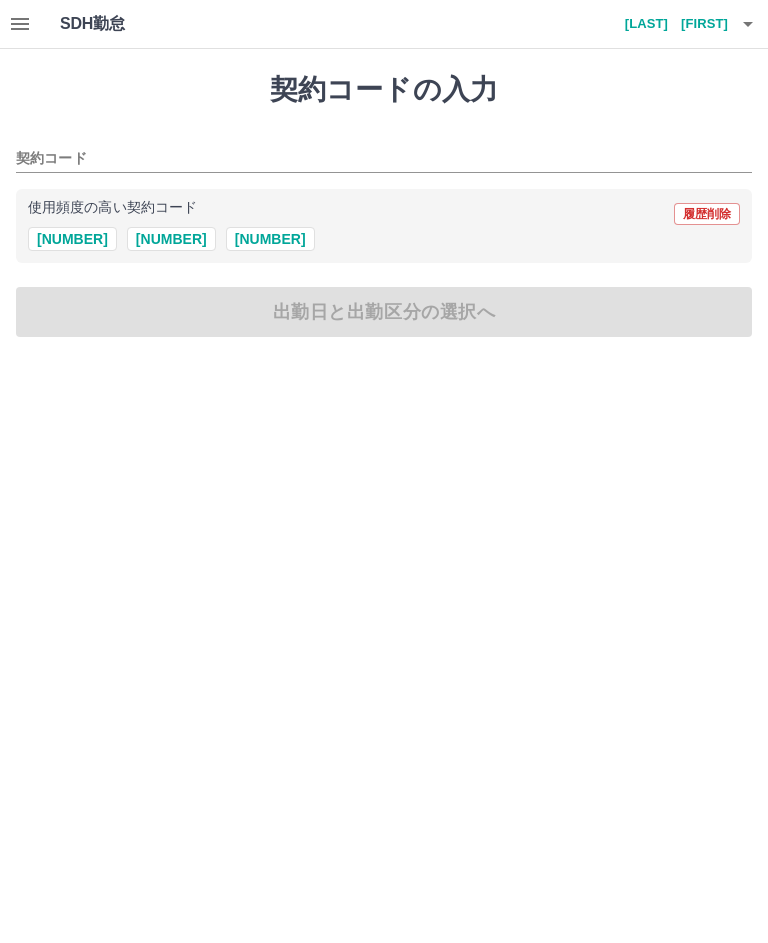 click on "[NUMBER]" at bounding box center (270, 239) 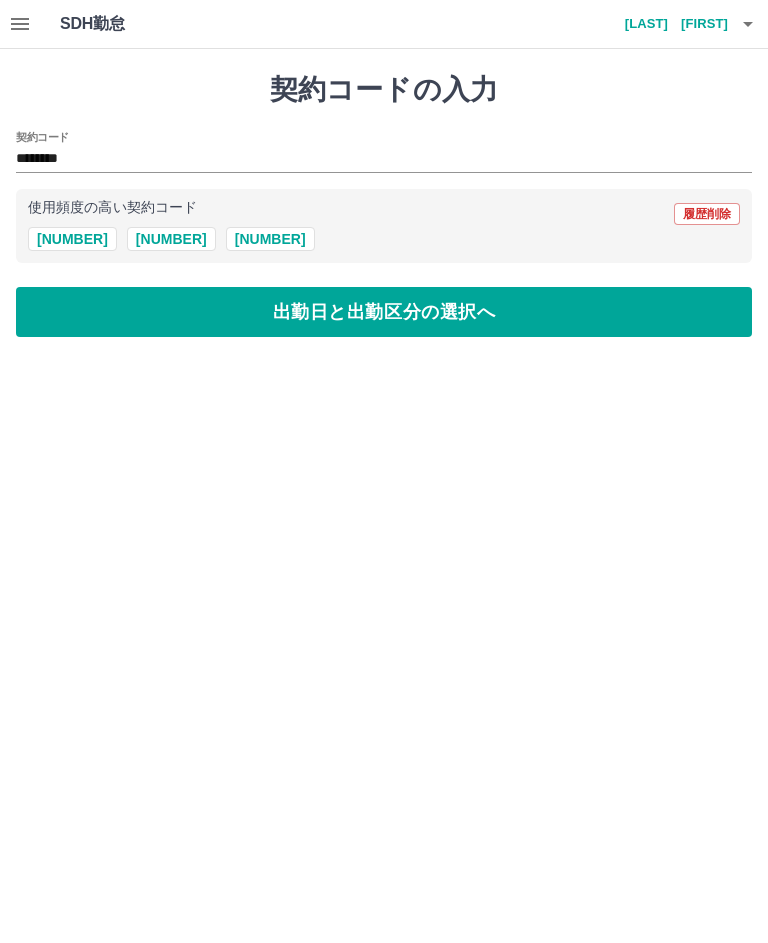 type on "********" 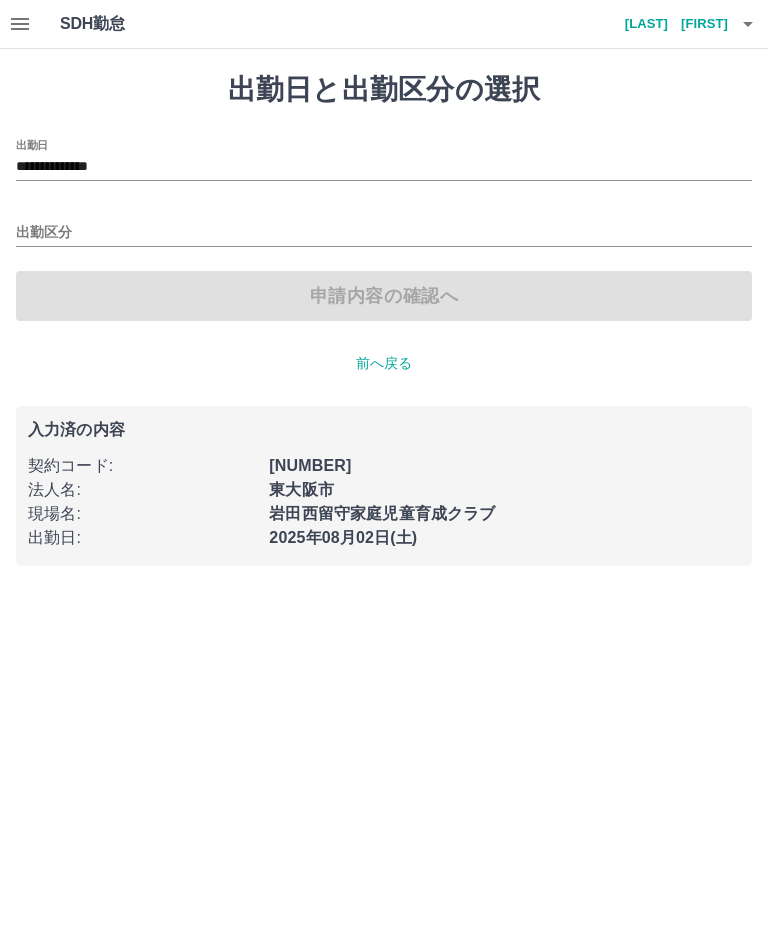 click on "出勤区分" at bounding box center (384, 233) 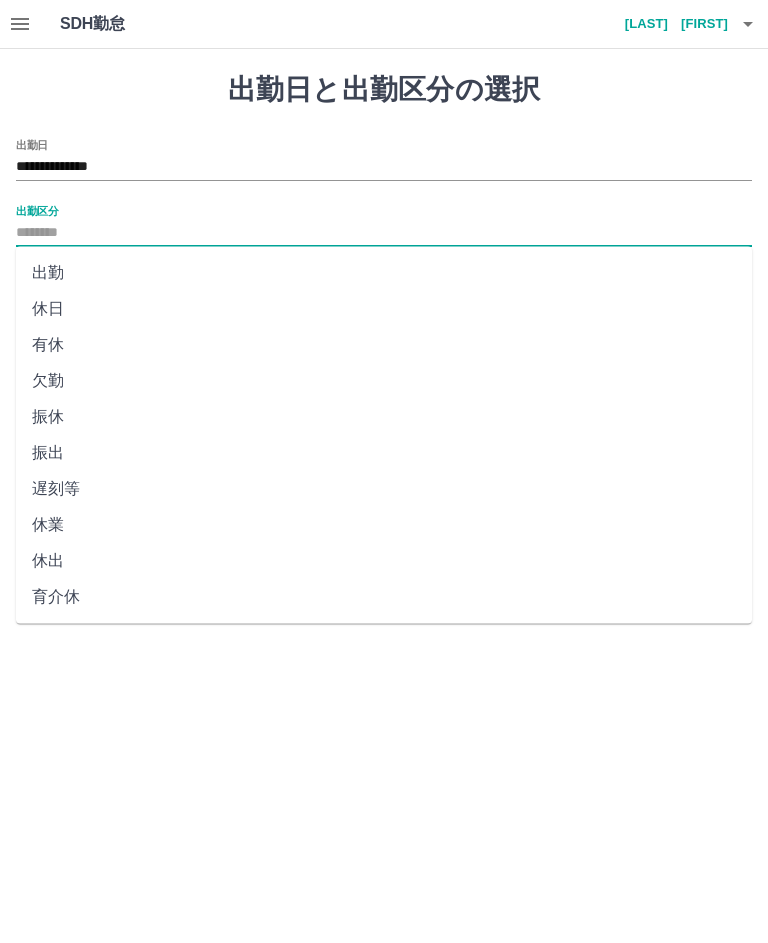 click on "休出" at bounding box center (384, 561) 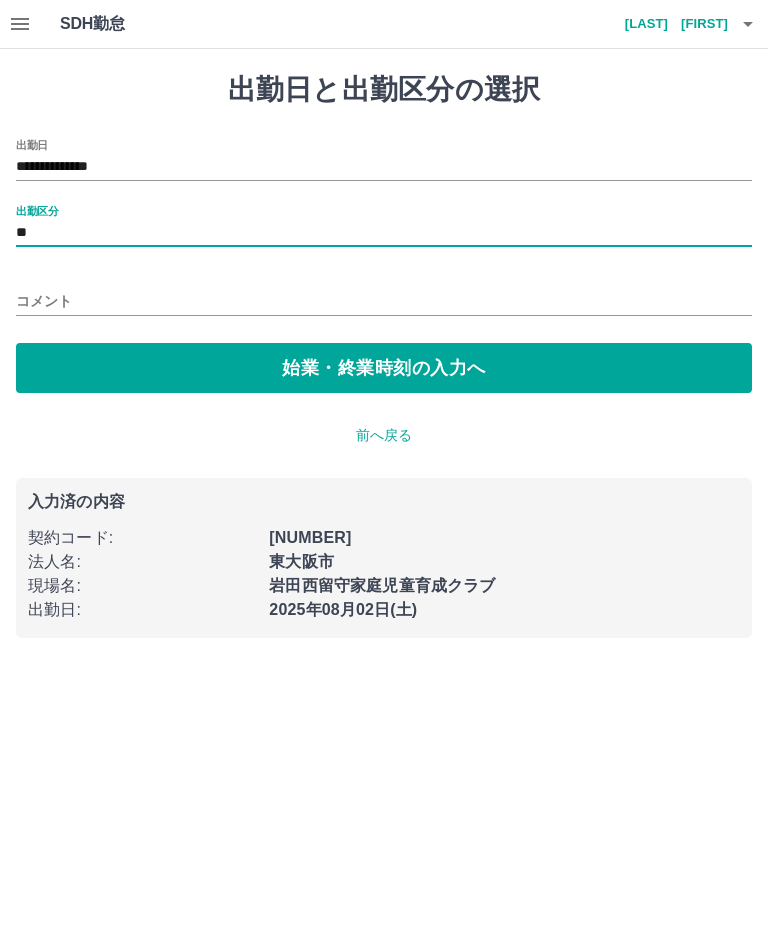 click on "始業・終業時刻の入力へ" at bounding box center (384, 368) 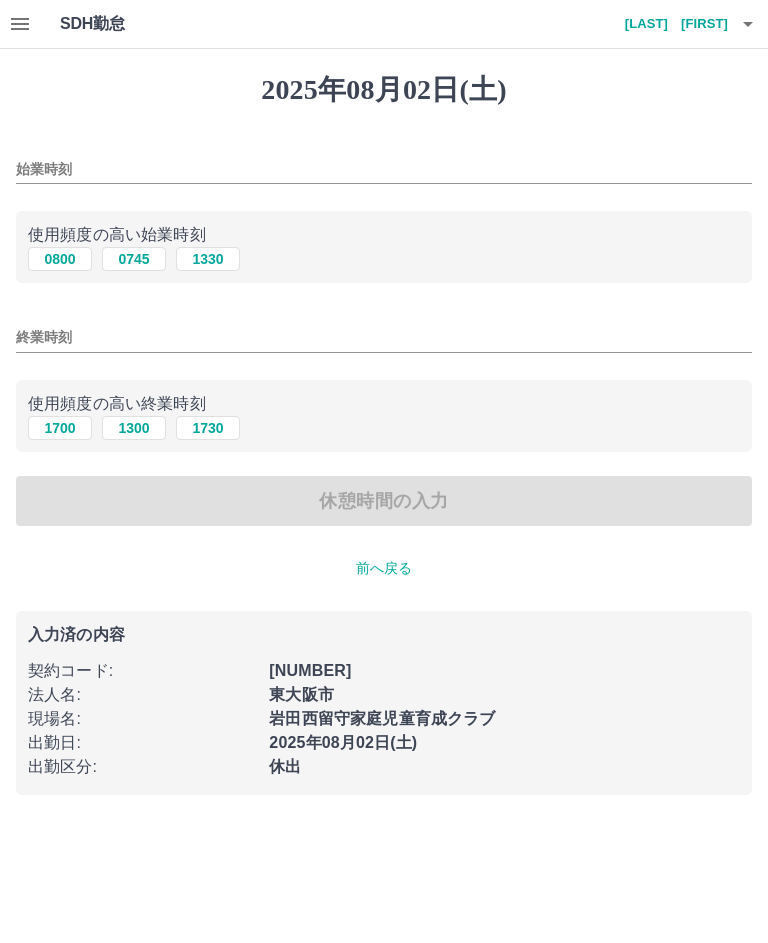 click on "0800" at bounding box center (60, 259) 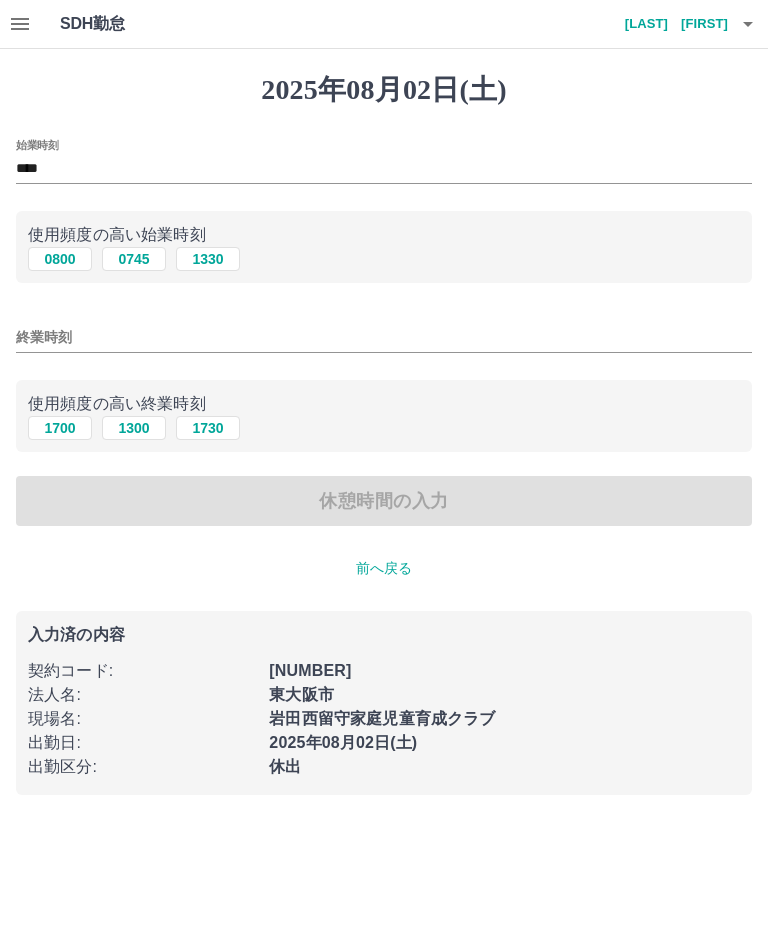 click on "1700" at bounding box center (60, 428) 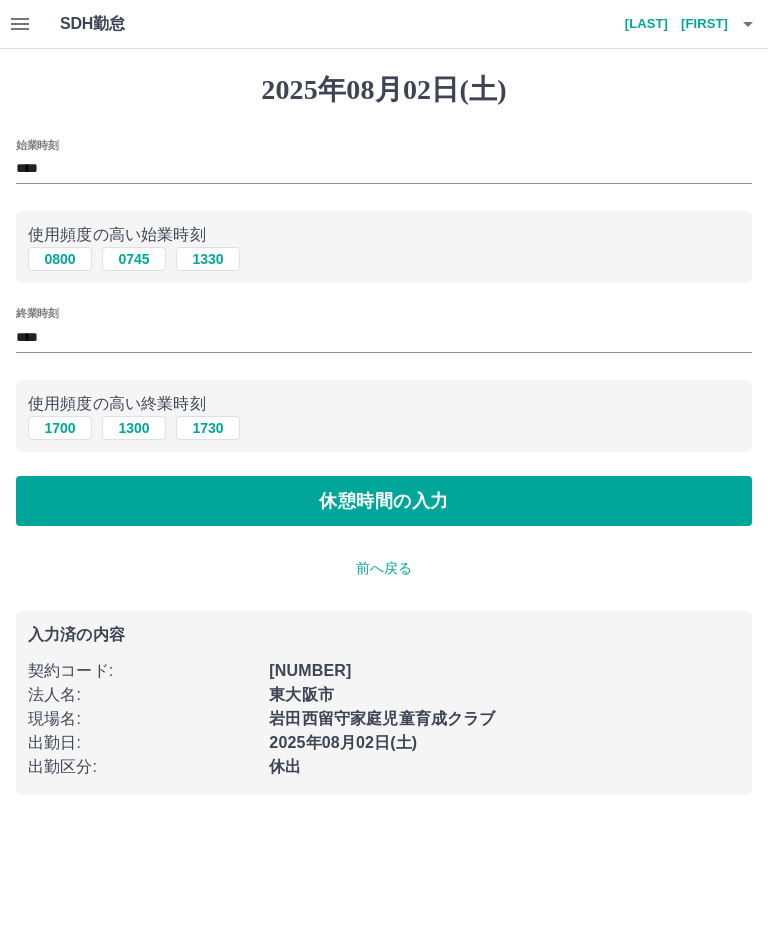 click on "休憩時間の入力" at bounding box center (384, 501) 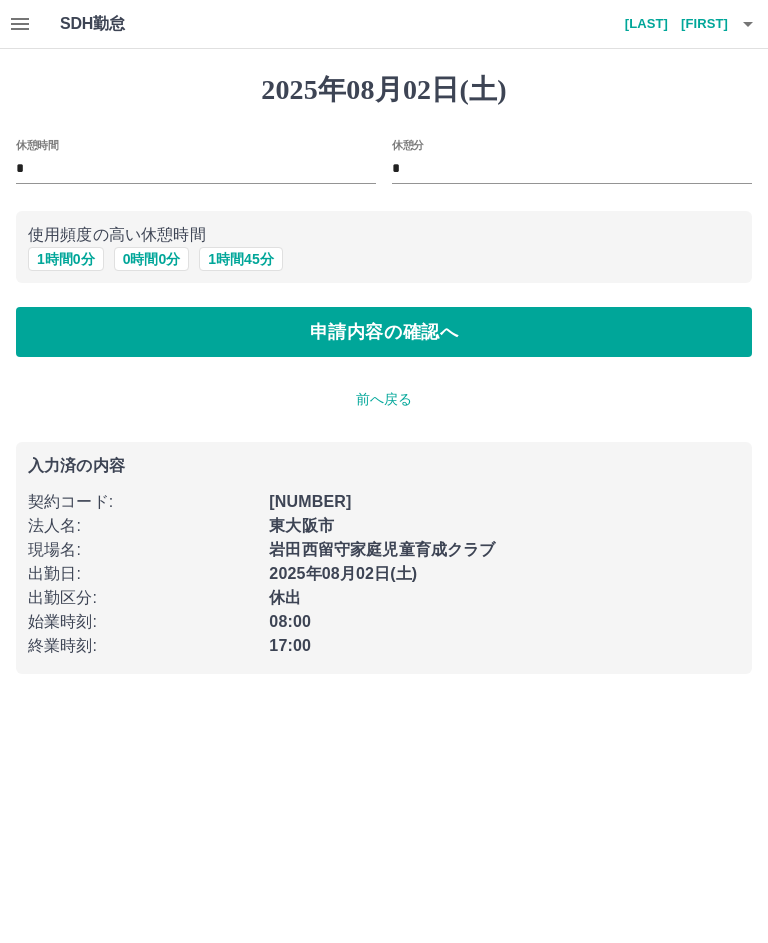 click on "1 時間 0 分" at bounding box center [66, 259] 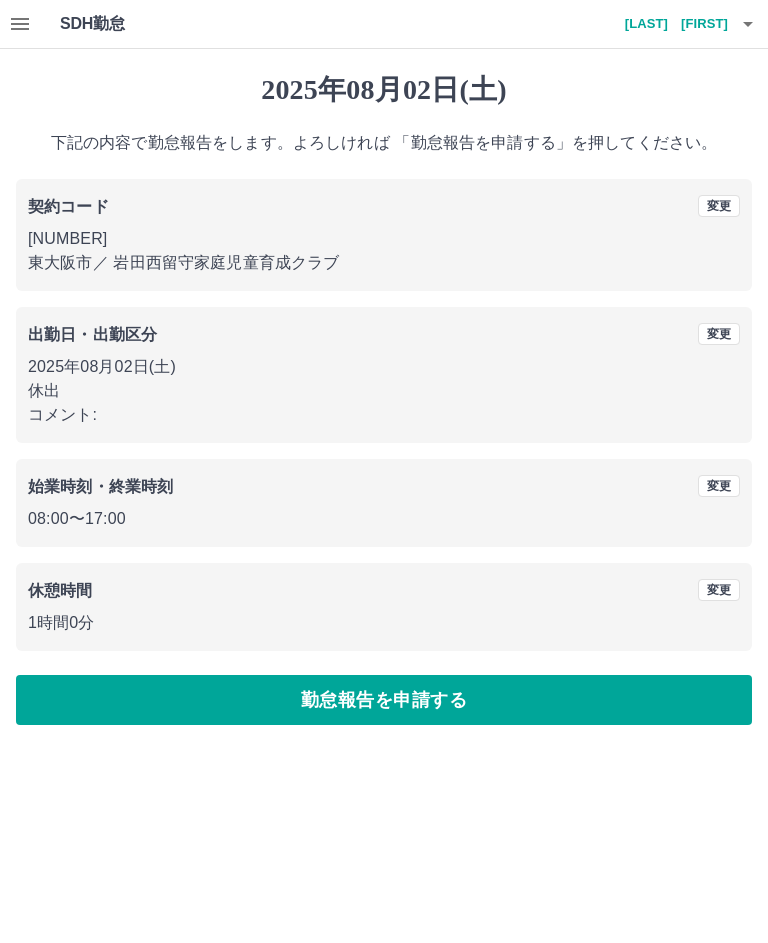 click on "勤怠報告を申請する" at bounding box center (384, 700) 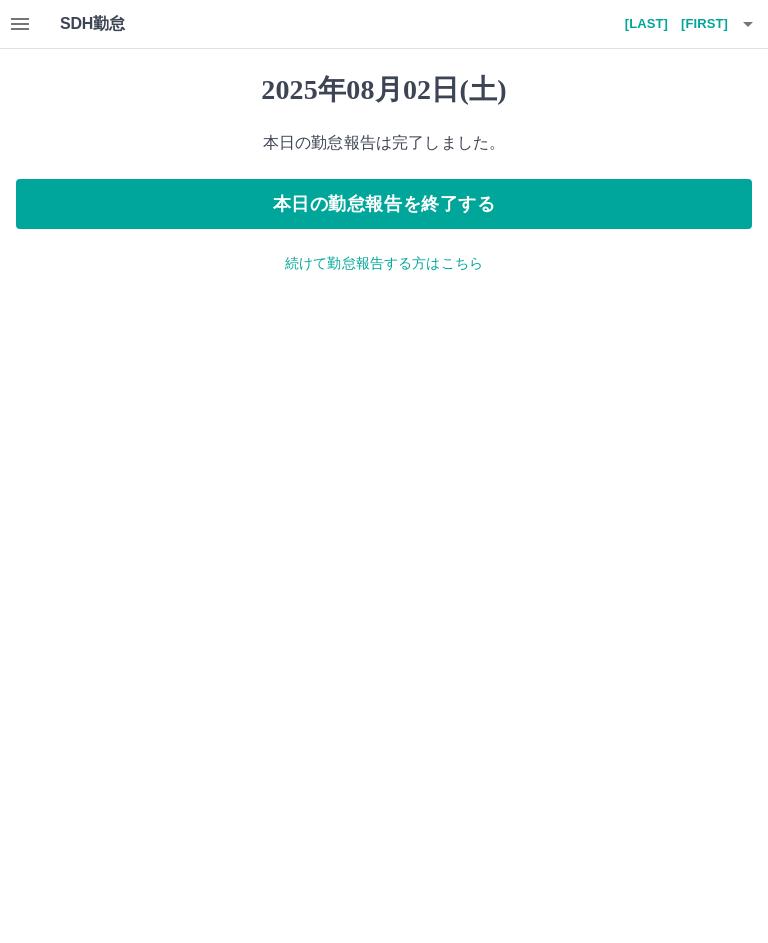 click on "本日の勤怠報告を終了する" at bounding box center [384, 204] 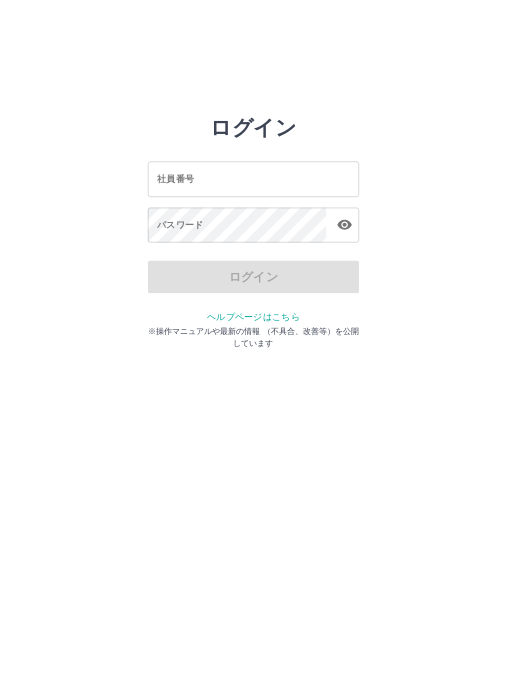 scroll, scrollTop: 0, scrollLeft: 0, axis: both 